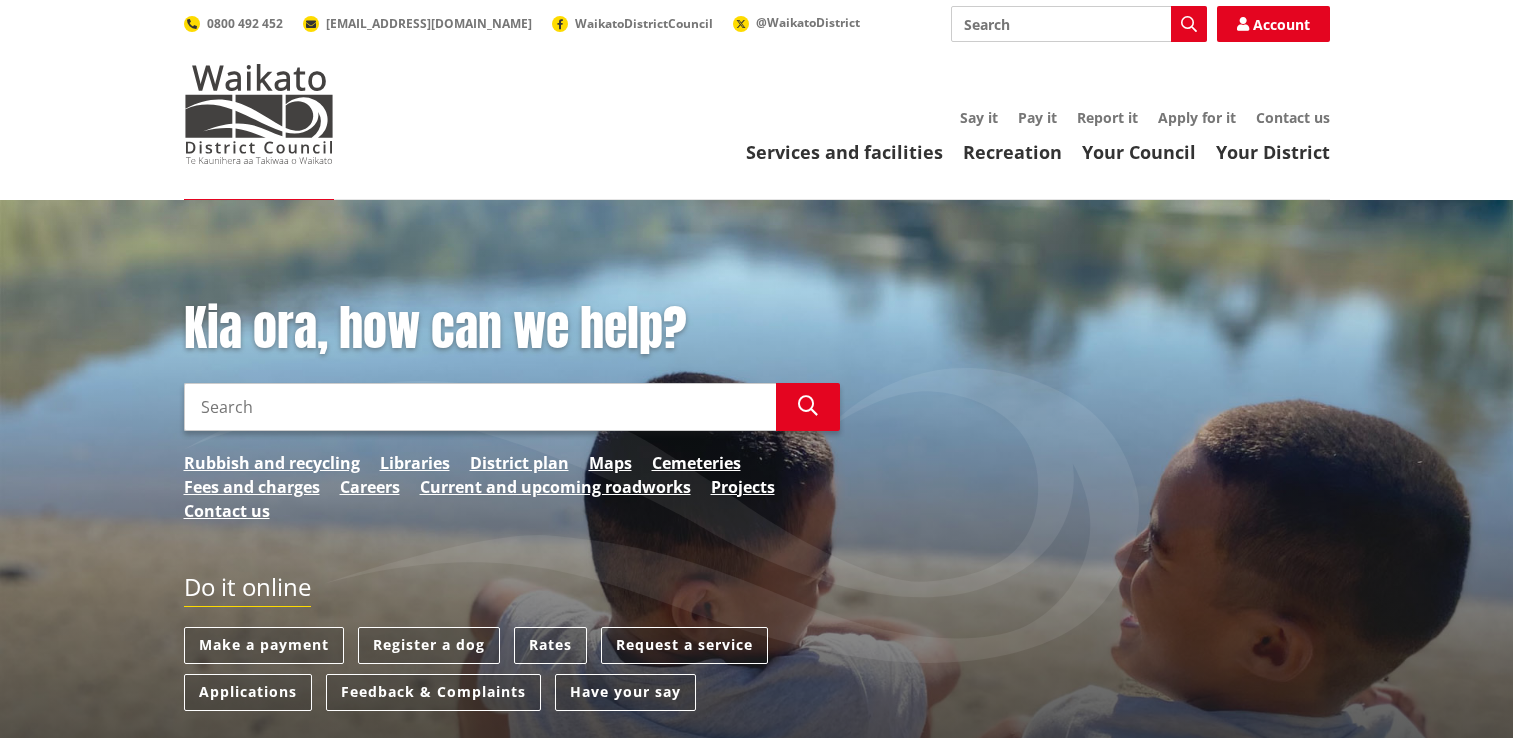 scroll, scrollTop: 0, scrollLeft: 0, axis: both 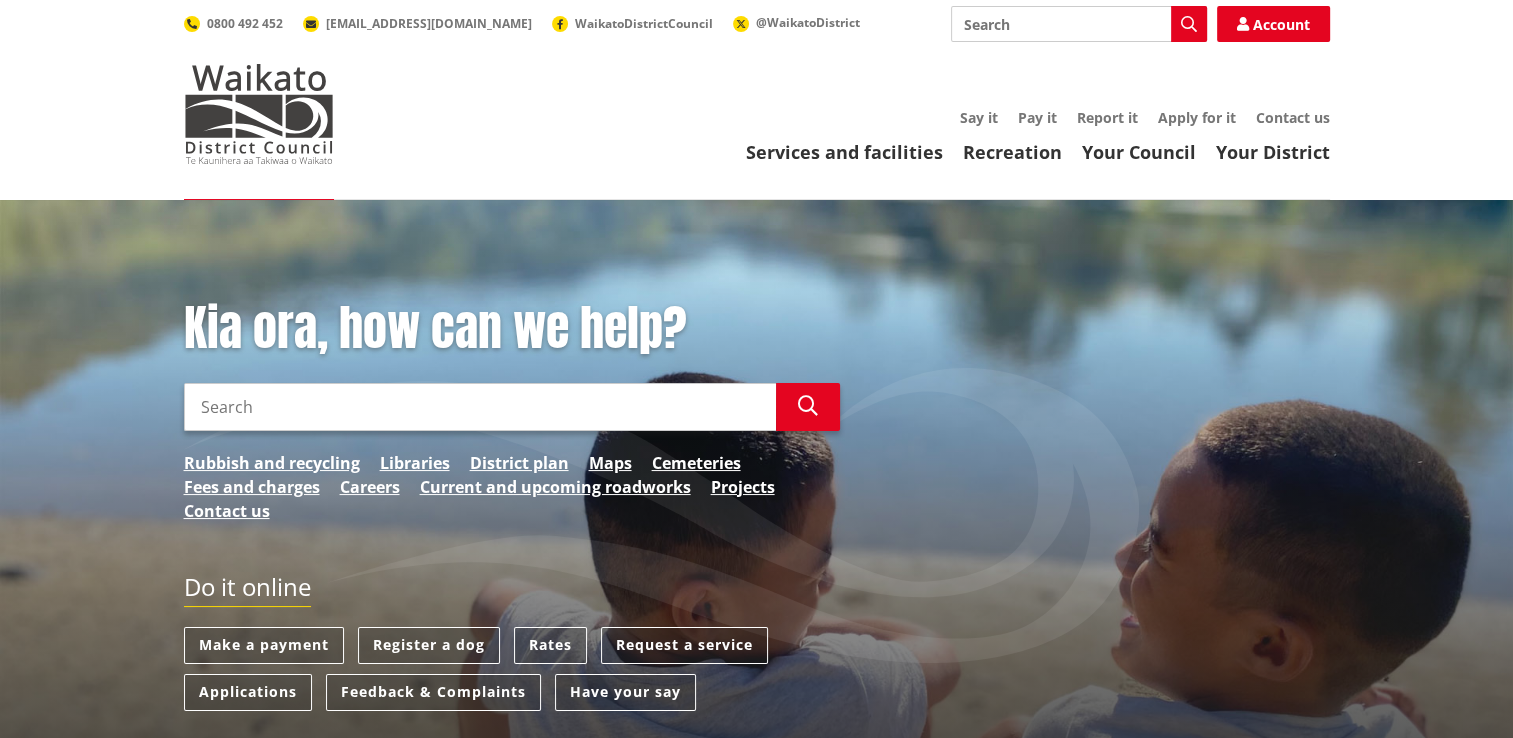 click on "Apply for it" at bounding box center (1197, 117) 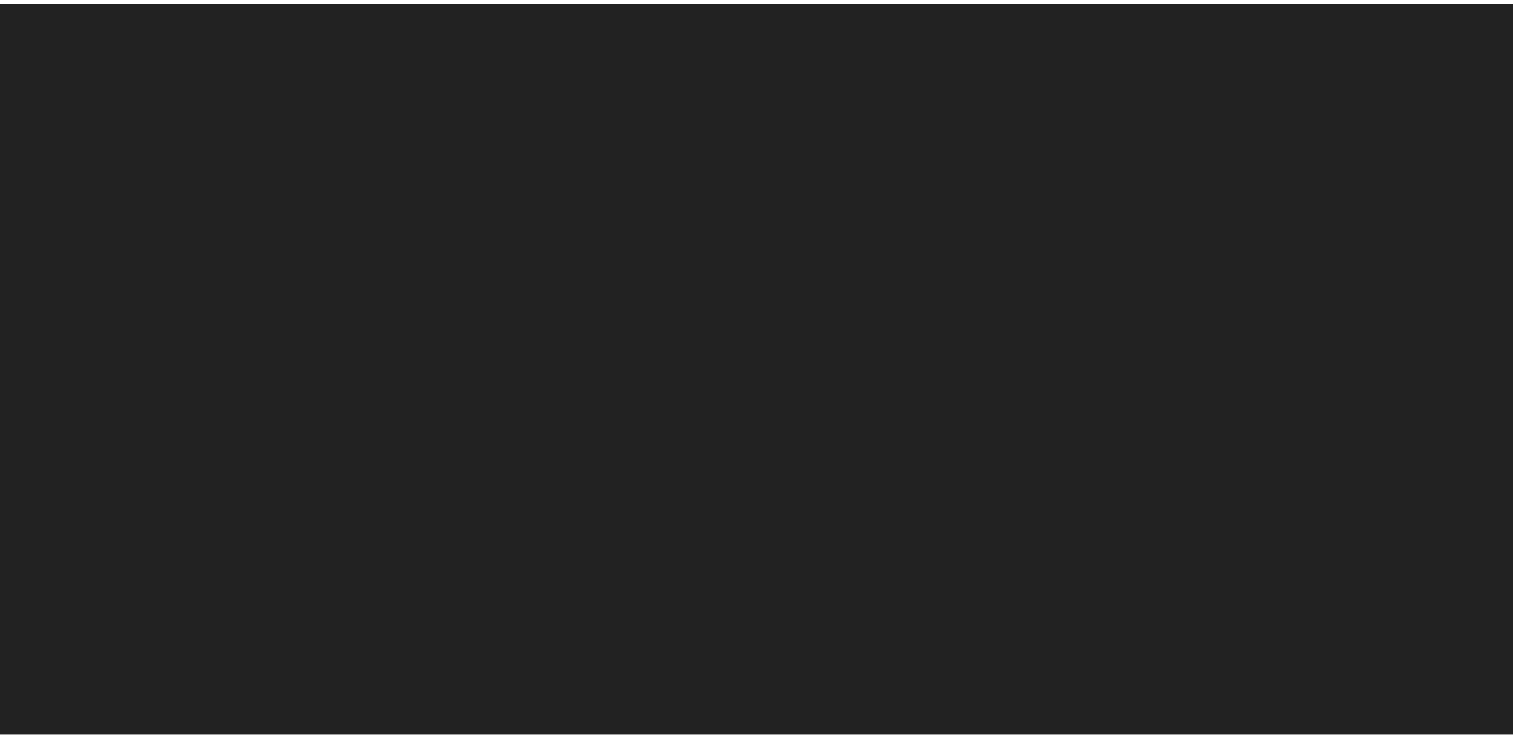 scroll, scrollTop: 0, scrollLeft: 0, axis: both 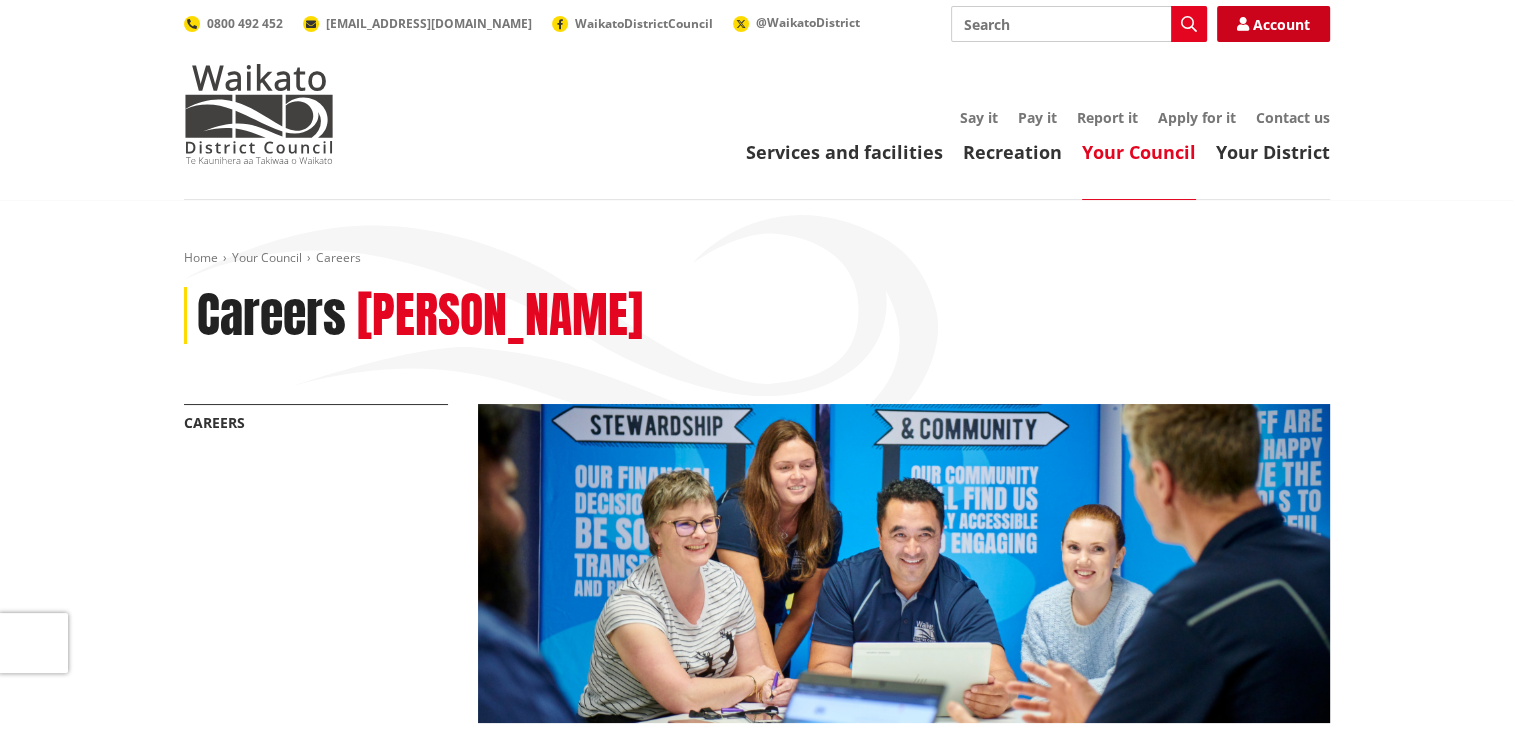 click on "Account" at bounding box center (1273, 24) 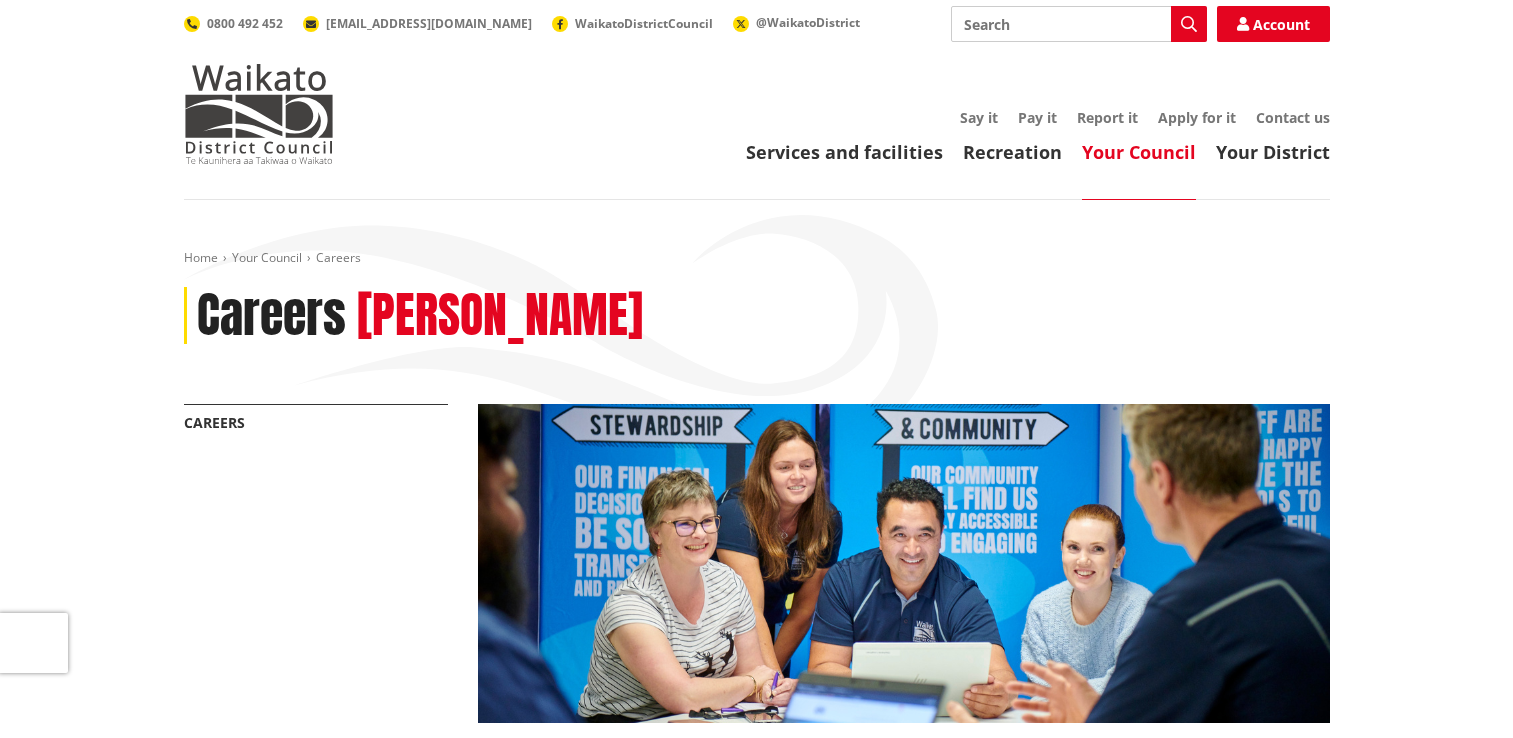 scroll, scrollTop: 0, scrollLeft: 0, axis: both 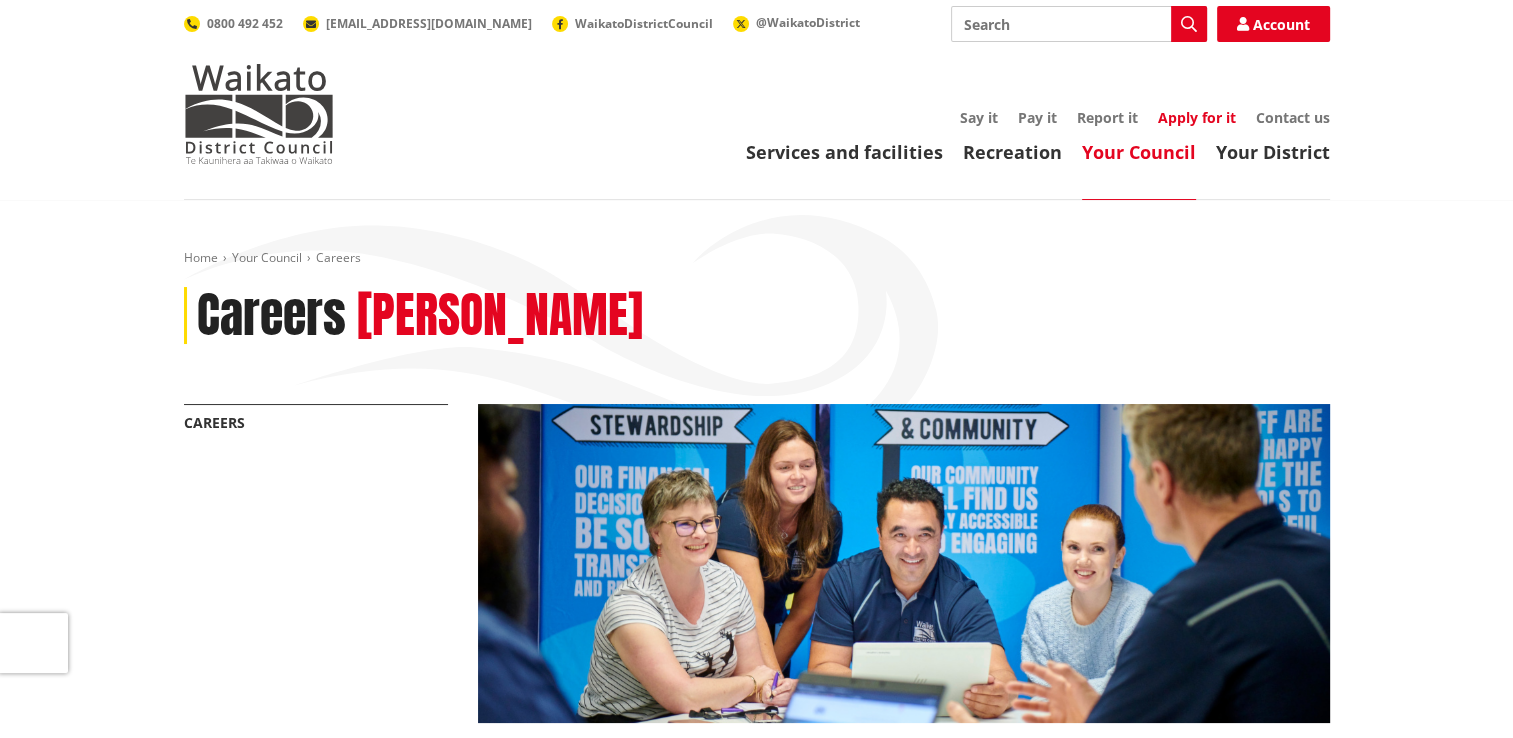 click on "Apply for it" at bounding box center [1197, 117] 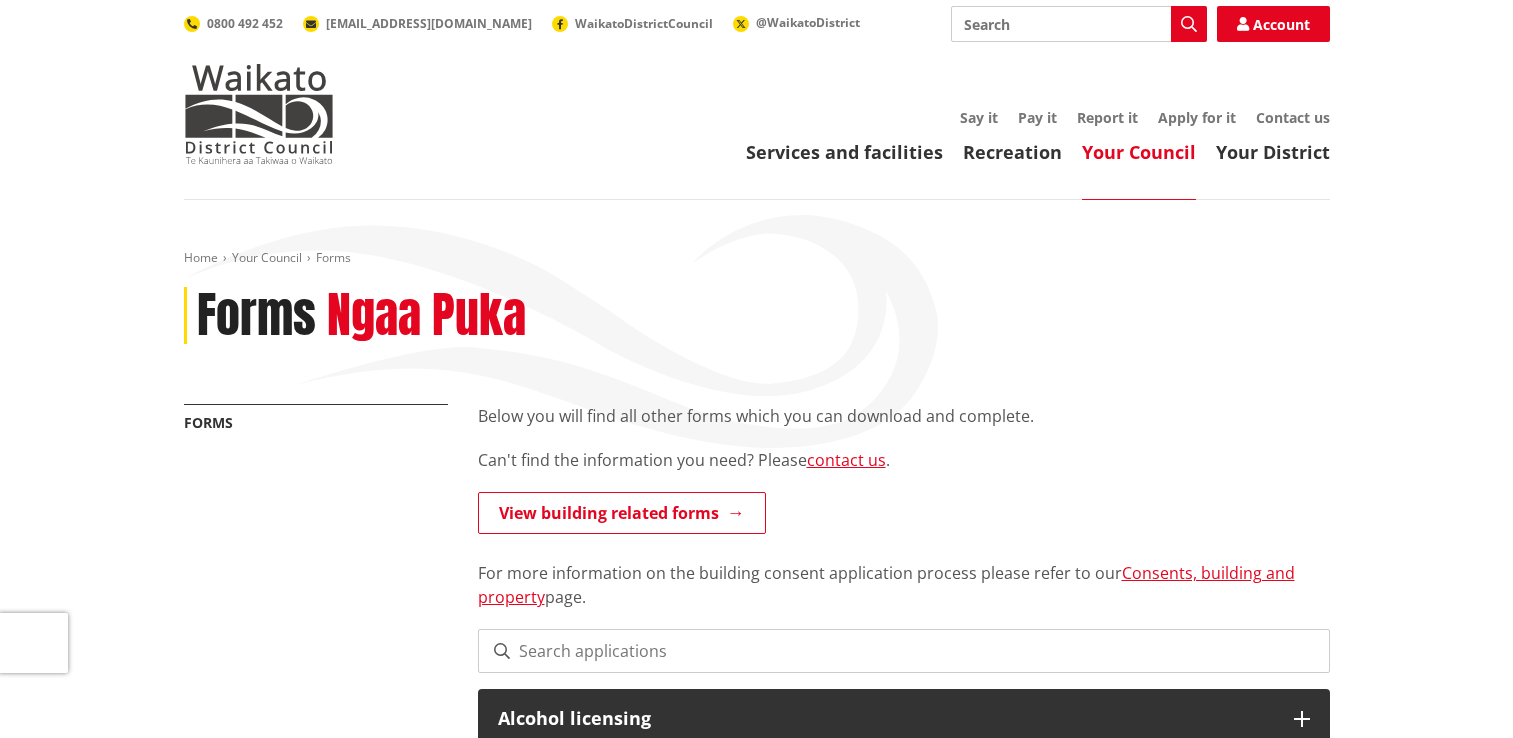 scroll, scrollTop: 0, scrollLeft: 0, axis: both 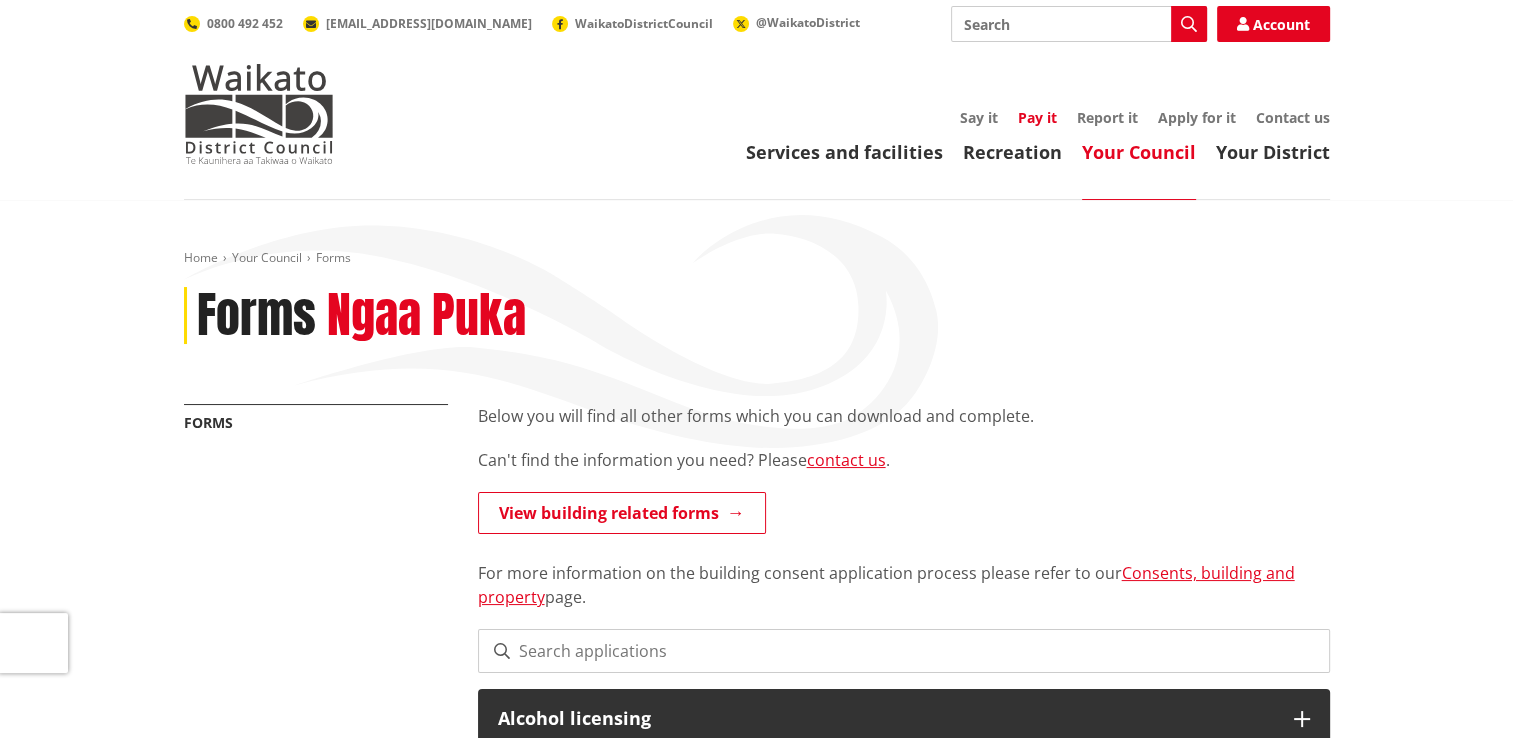 click on "Pay it" at bounding box center [1037, 117] 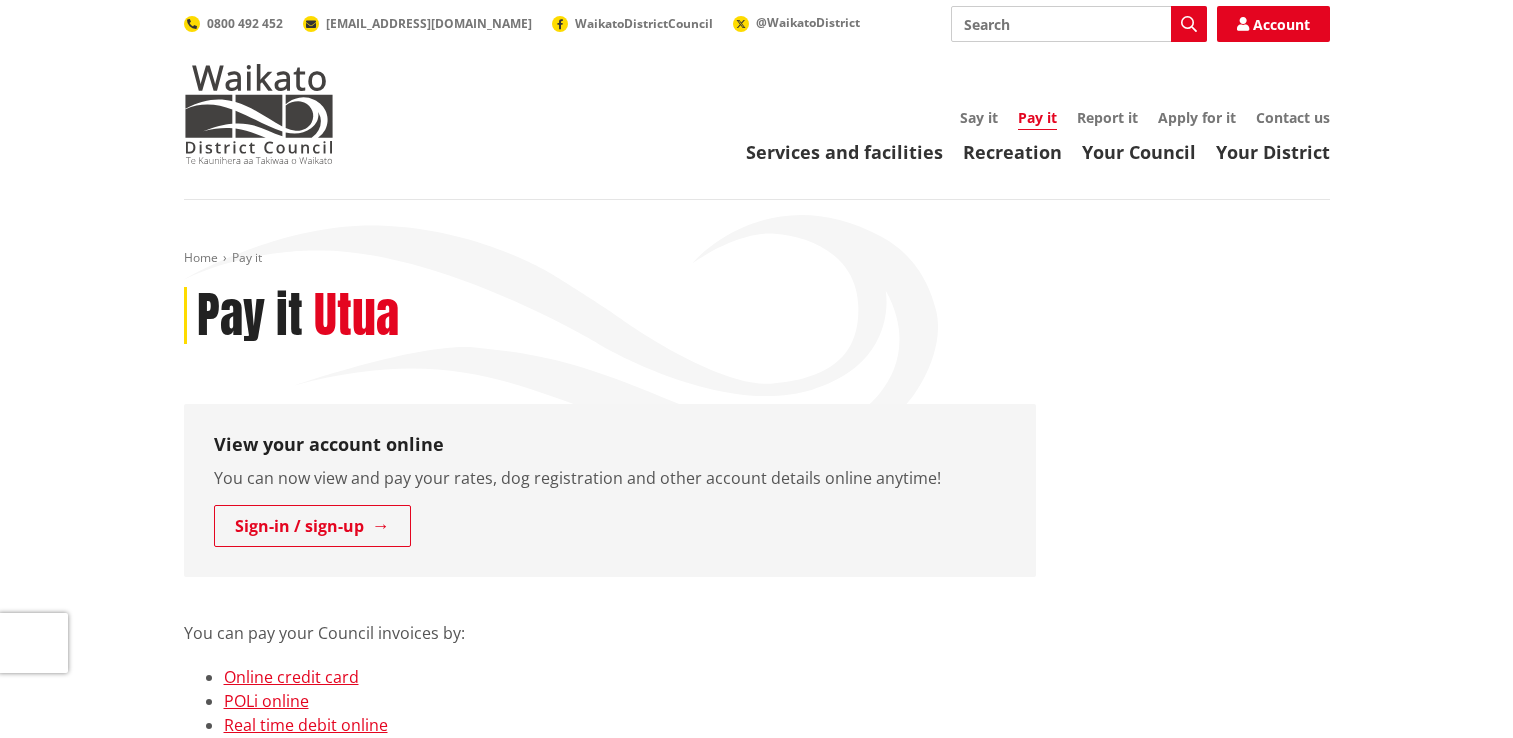 scroll, scrollTop: 0, scrollLeft: 0, axis: both 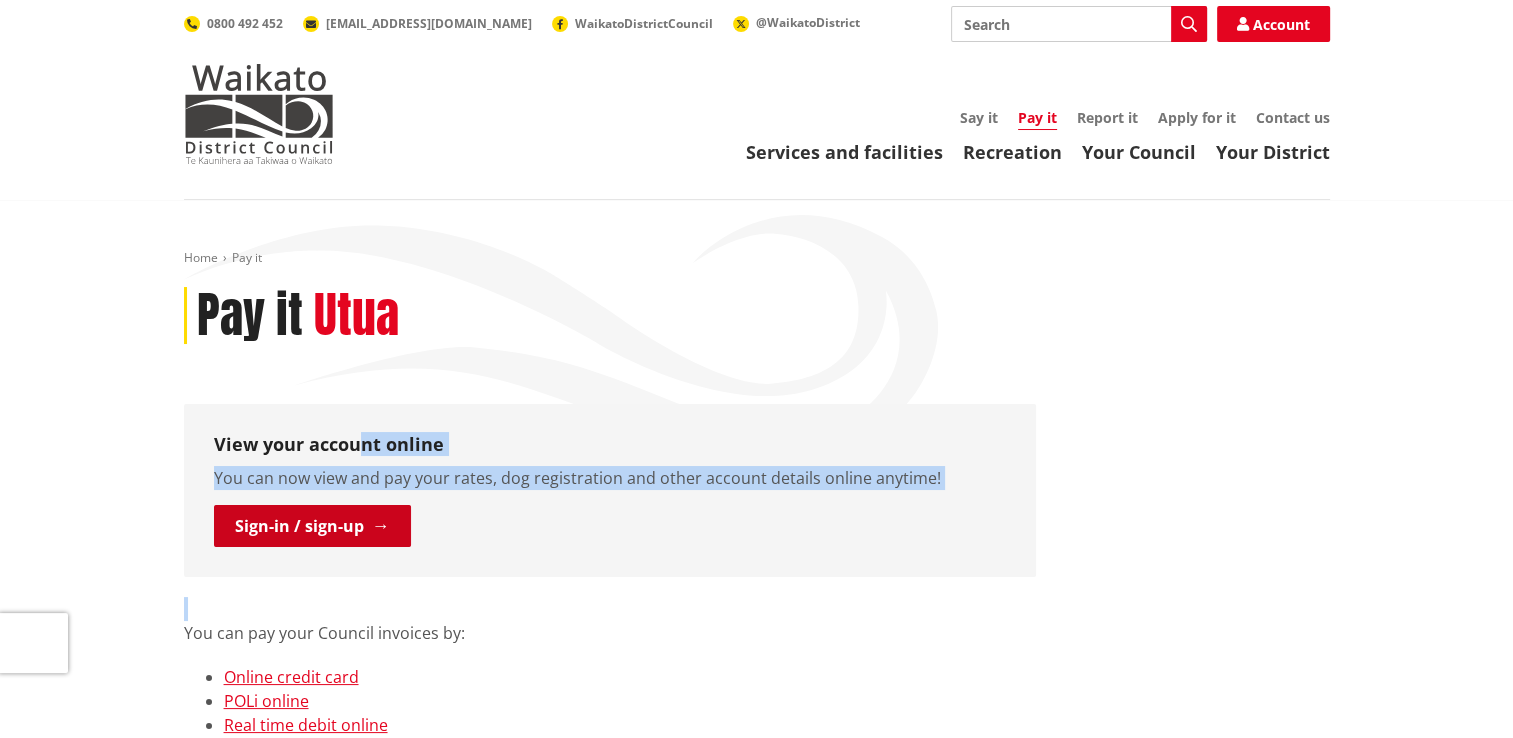 drag, startPoint x: 325, startPoint y: 497, endPoint x: 313, endPoint y: 510, distance: 17.691807 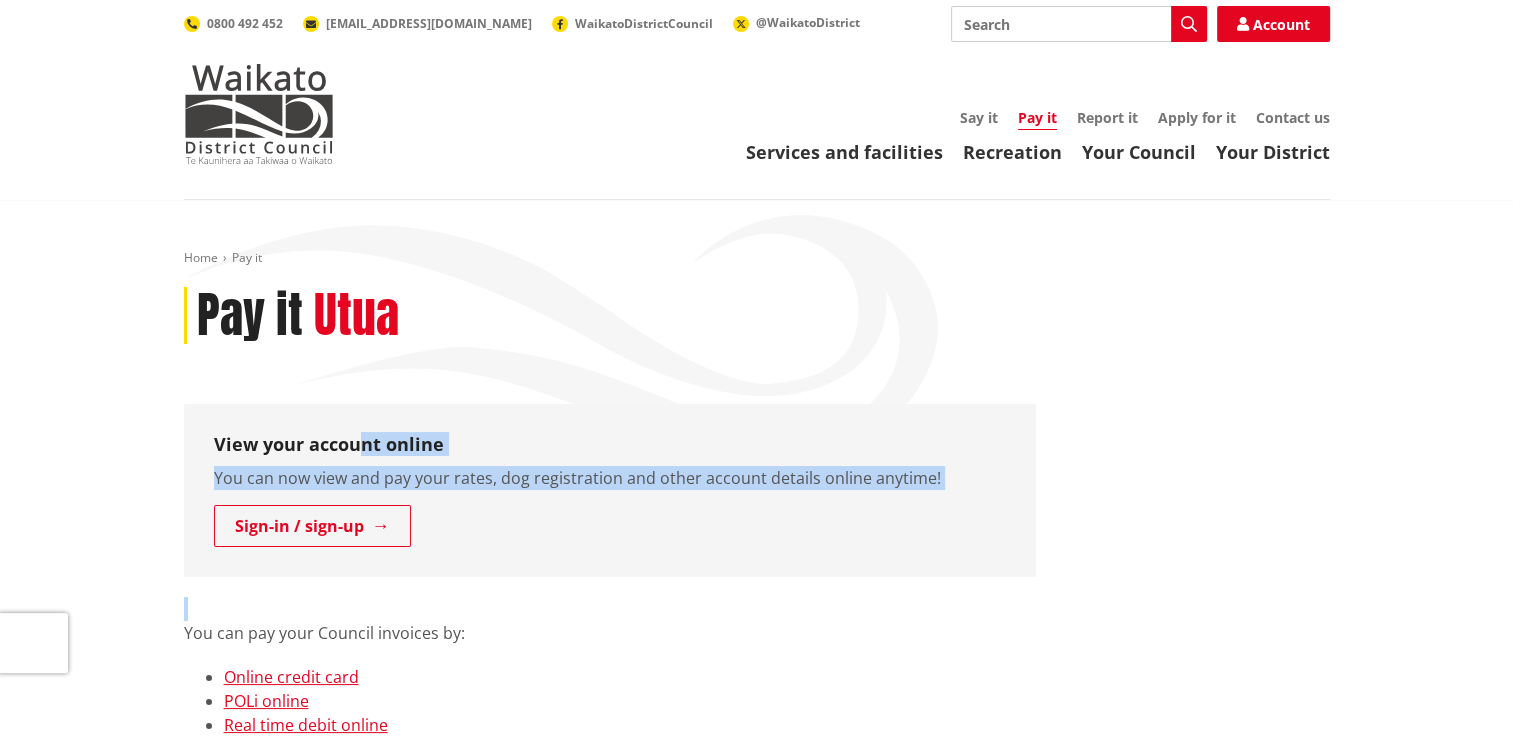 drag, startPoint x: 313, startPoint y: 510, endPoint x: 311, endPoint y: 578, distance: 68.0294 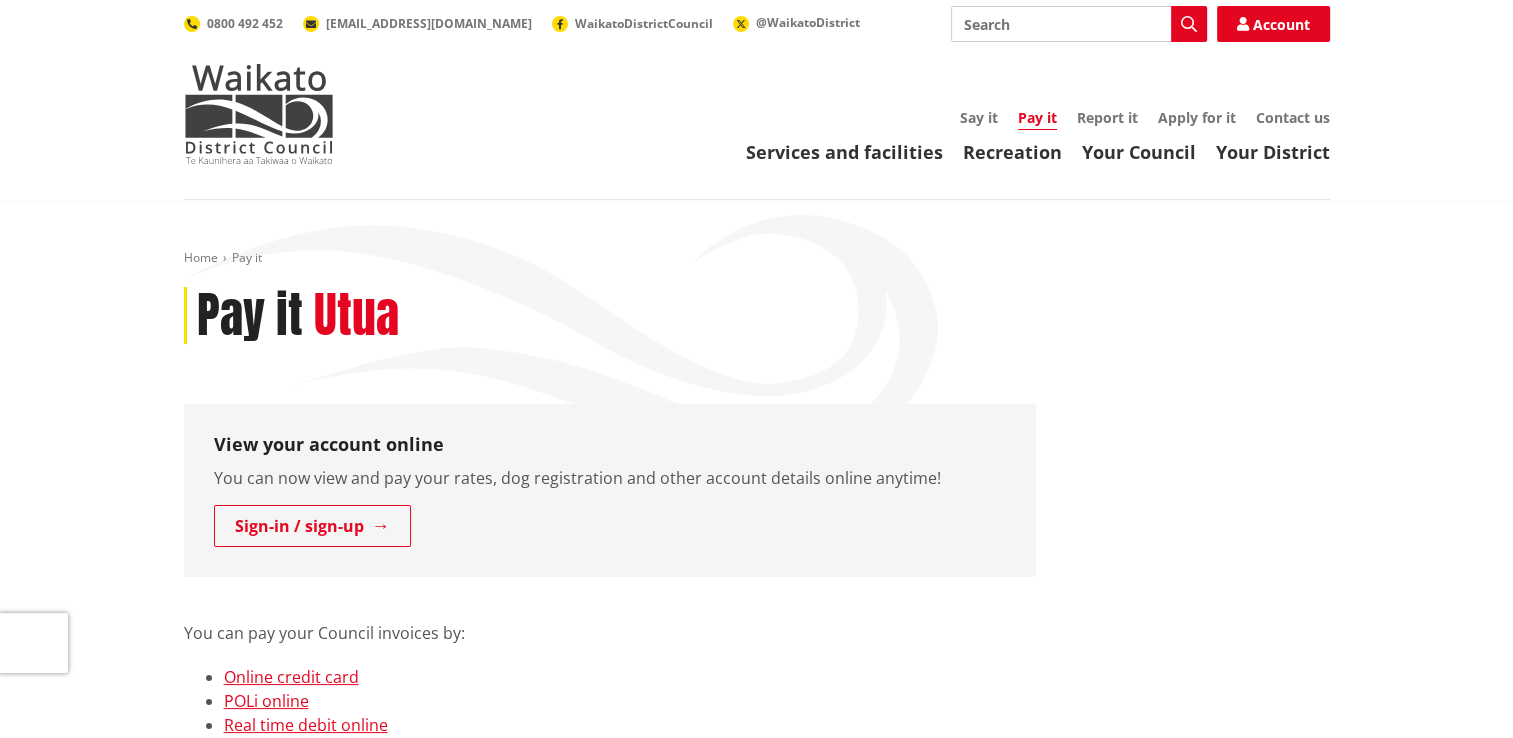 click on "Home
Pay it
Pay it
Utua
View your account online
You can now view and pay your rates, dog registration and other account details online anytime!
Sign-in / sign-up
You can pay your Council invoices by: Online credit card POLi online Real time debit online Direct debit Internet banking EFTPOS Online credit card Pay online with credit card This link will take you to our secure online payment portal. You can pay your animals, building, subdivisions, consents, certificates, infringements, debtor accounts, periodic licensing, rates and water rates using a credit card online. We accept Visa and Mastercard.  We recommend reading the  online payments - terms and conditions  before using the online payment facilities. Please note that using a credit card will incur a convenience fee of 0.85% that is charged by the credit card issuer, we do not receive any part of this fee. Please  contact us POLi online Please
." at bounding box center (756, 2569) 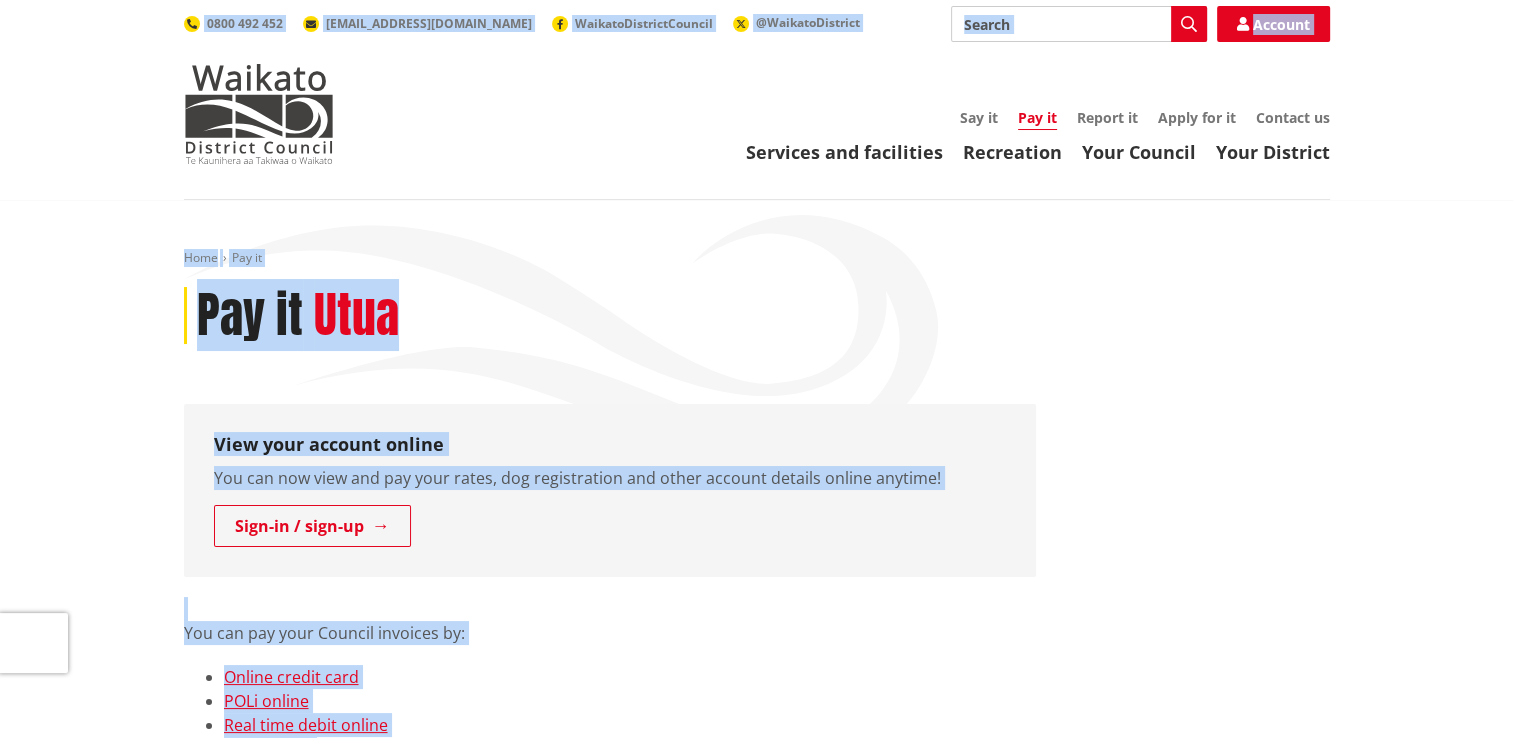 drag, startPoint x: 1350, startPoint y: 353, endPoint x: 1527, endPoint y: 95, distance: 312.87857 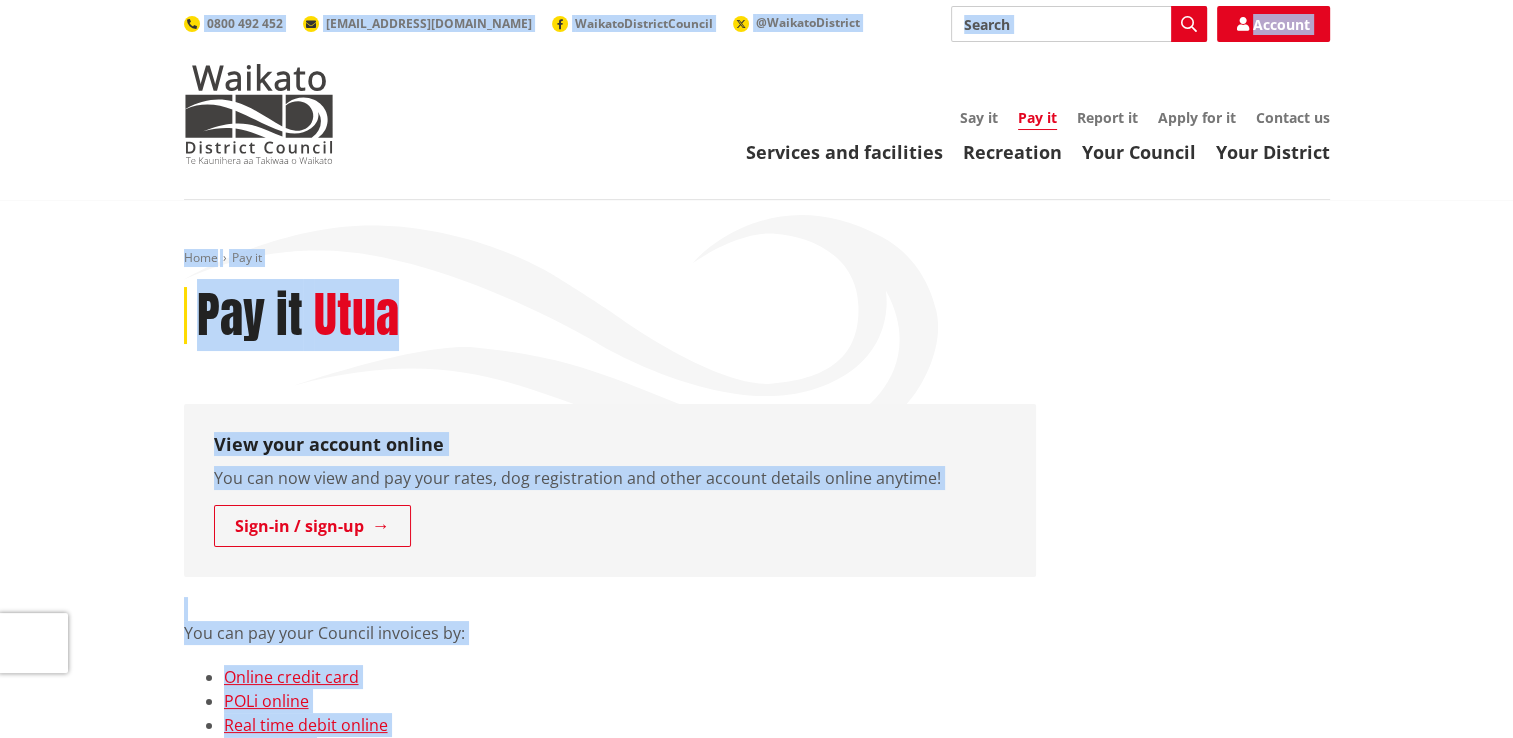 click on "Home
Pay it
Pay it
Utua
View your account online
You can now view and pay your rates, dog registration and other account details online anytime!
Sign-in / sign-up
You can pay your Council invoices by: Online credit card POLi online Real time debit online Direct debit Internet banking EFTPOS Online credit card Pay online with credit card This link will take you to our secure online payment portal. You can pay your animals, building, subdivisions, consents, certificates, infringements, debtor accounts, periodic licensing, rates and water rates using a credit card online. We accept Visa and Mastercard.  We recommend reading the  online payments - terms and conditions  before using the online payment facilities. Please note that using a credit card will incur a convenience fee of 0.85% that is charged by the credit card issuer, we do not receive any part of this fee. Please  contact us POLi online Pay online with POLi" at bounding box center (757, 2435) 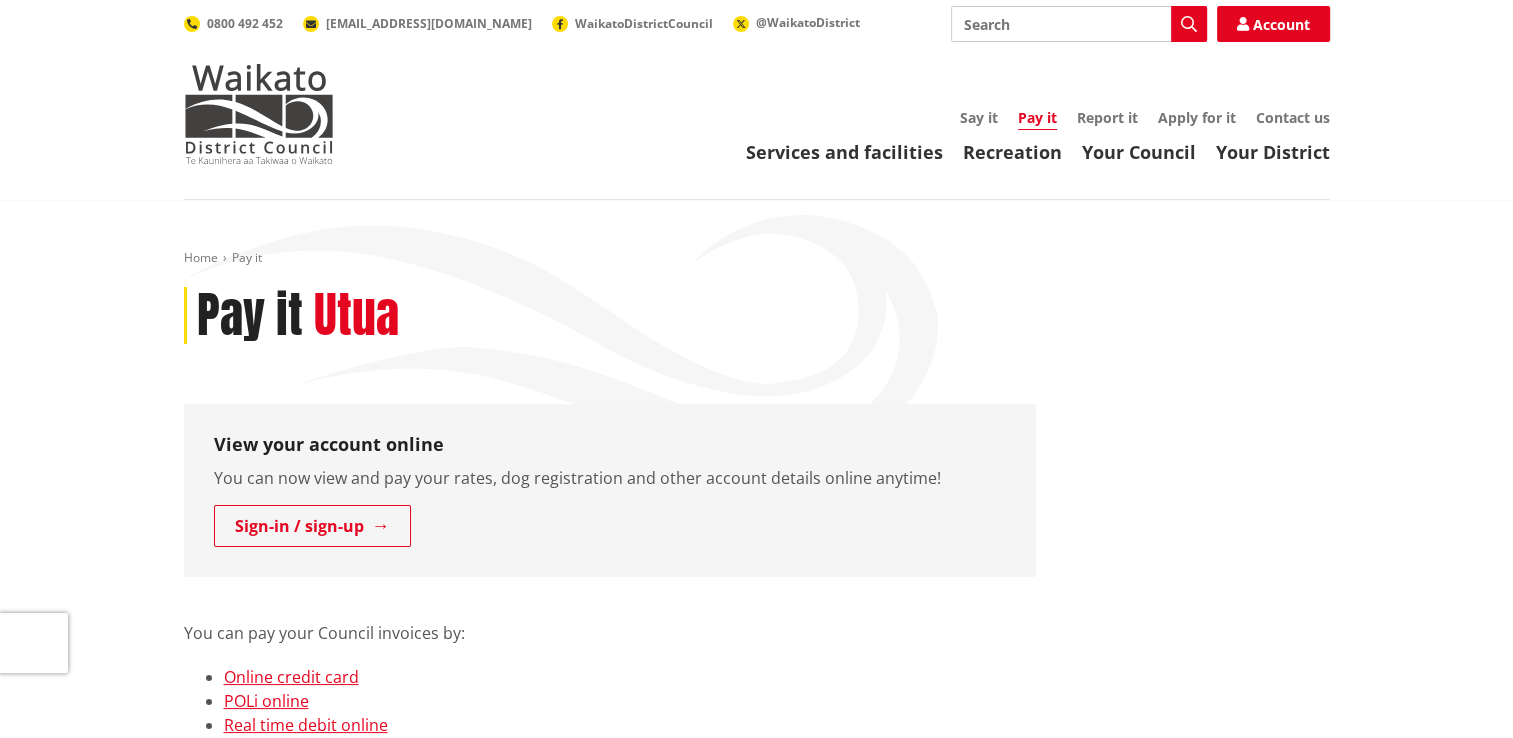 drag, startPoint x: 1271, startPoint y: 320, endPoint x: 1290, endPoint y: 329, distance: 21.023796 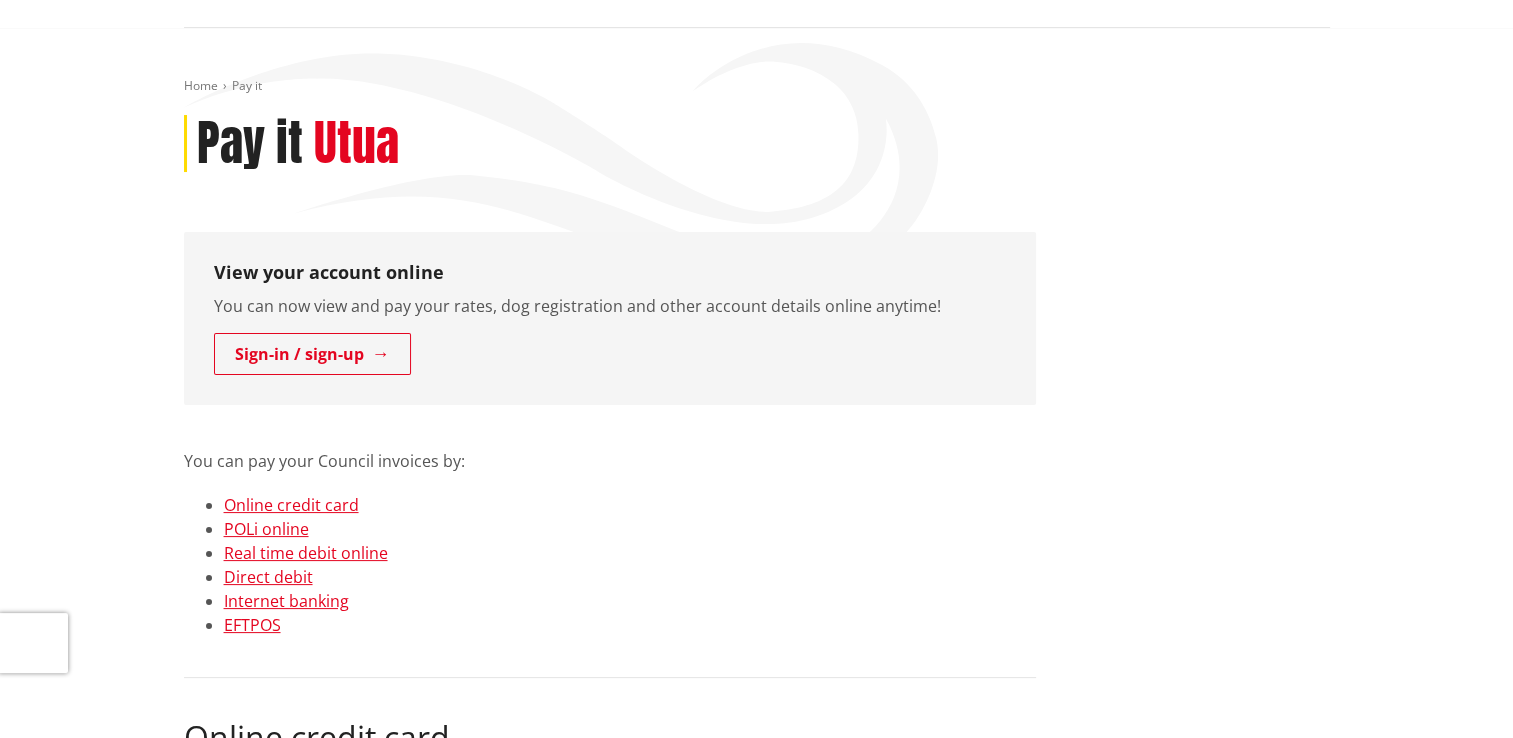 scroll, scrollTop: 0, scrollLeft: 0, axis: both 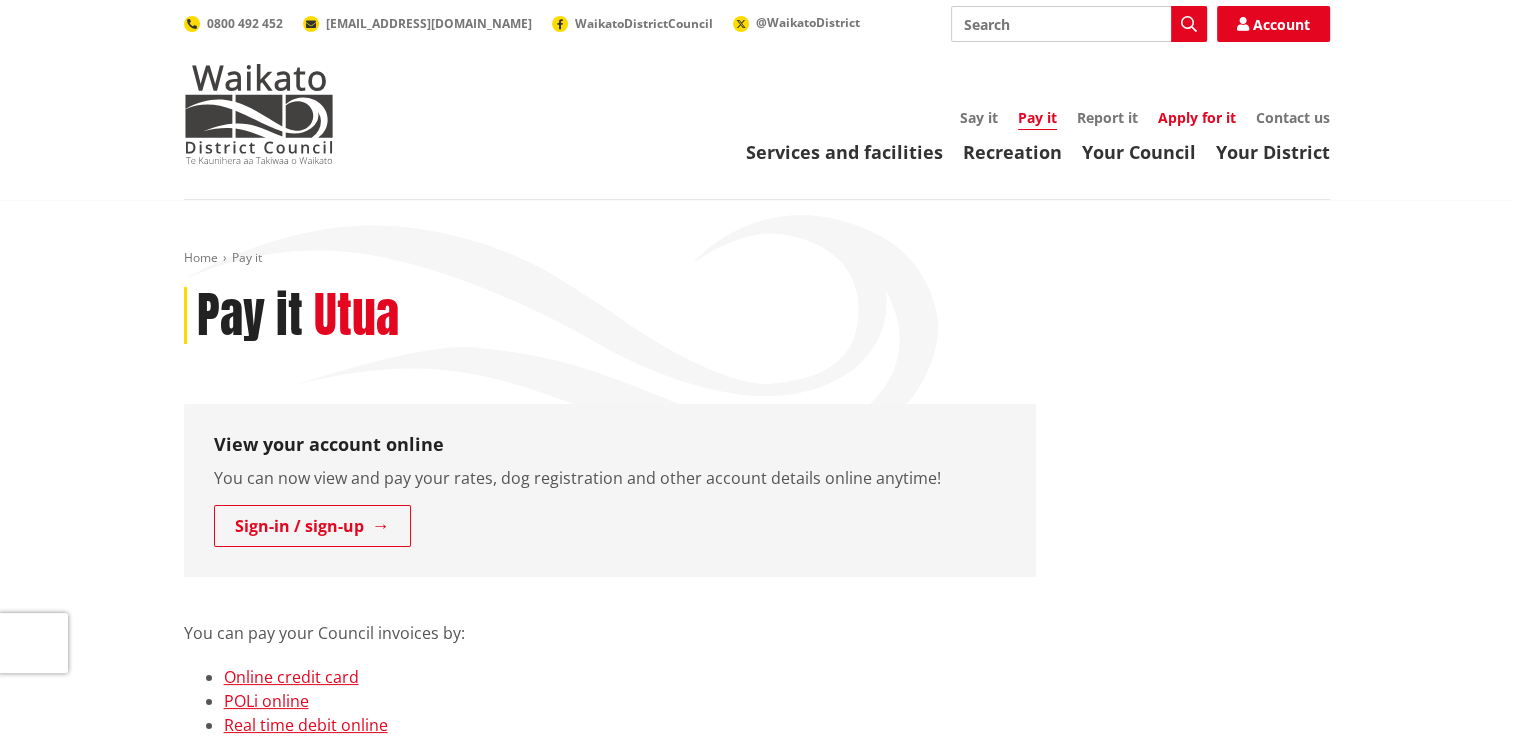 drag, startPoint x: 1204, startPoint y: 98, endPoint x: 1204, endPoint y: 125, distance: 27 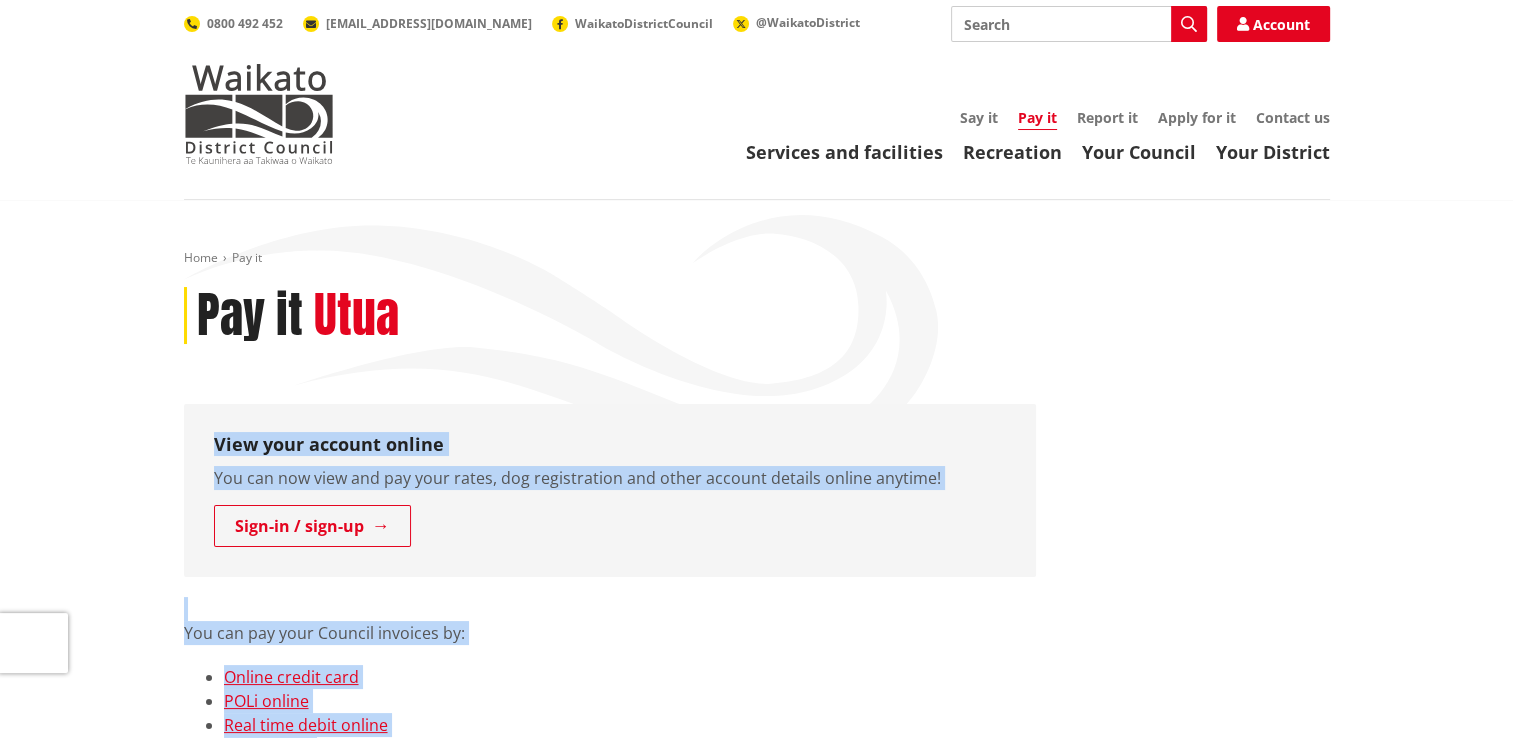 click on "Home
Pay it
Pay it
Utua
View your account online
You can now view and pay your rates, dog registration and other account details online anytime!
Sign-in / sign-up
You can pay your Council invoices by: Online credit card POLi online Real time debit online Direct debit Internet banking EFTPOS Online credit card Pay online with credit card This link will take you to our secure online payment portal. You can pay your animals, building, subdivisions, consents, certificates, infringements, debtor accounts, periodic licensing, rates and water rates using a credit card online. We accept Visa and Mastercard.  We recommend reading the  online payments - terms and conditions  before using the online payment facilities. Please note that using a credit card will incur a convenience fee of 0.85% that is charged by the credit card issuer, we do not receive any part of this fee. Please  contact us POLi online Pay online with POLi" at bounding box center [757, 2435] 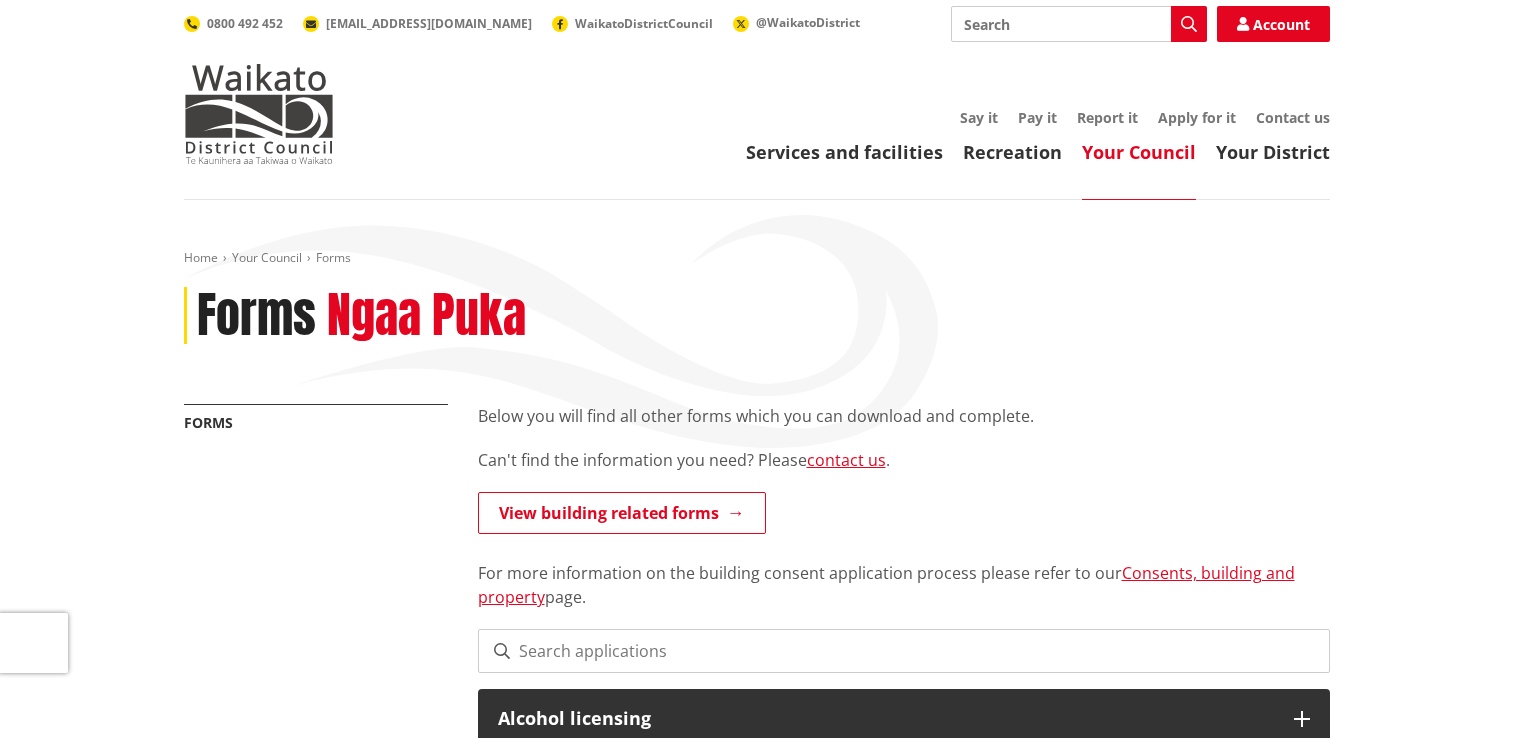 scroll, scrollTop: 0, scrollLeft: 0, axis: both 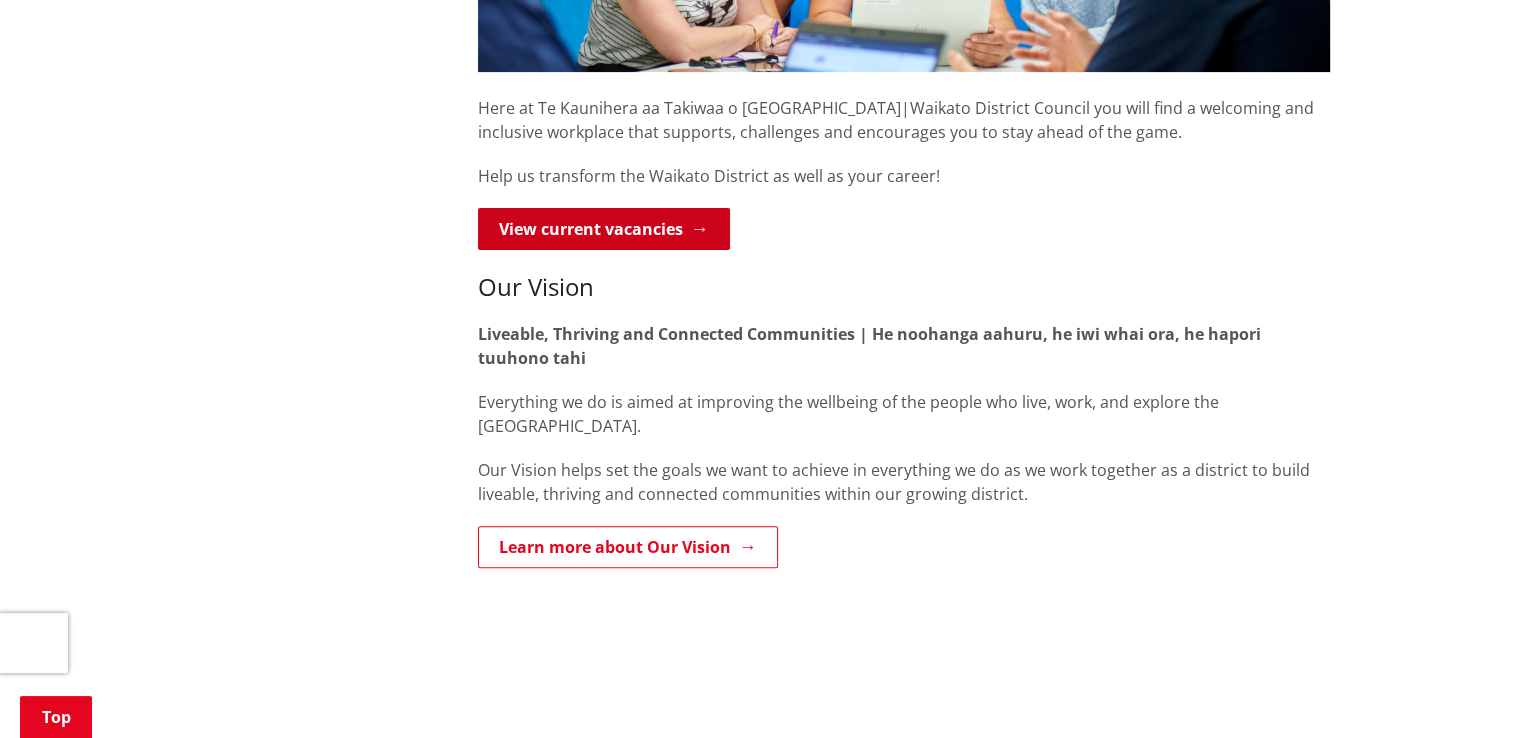 click on "View current vacancies" at bounding box center (604, 229) 